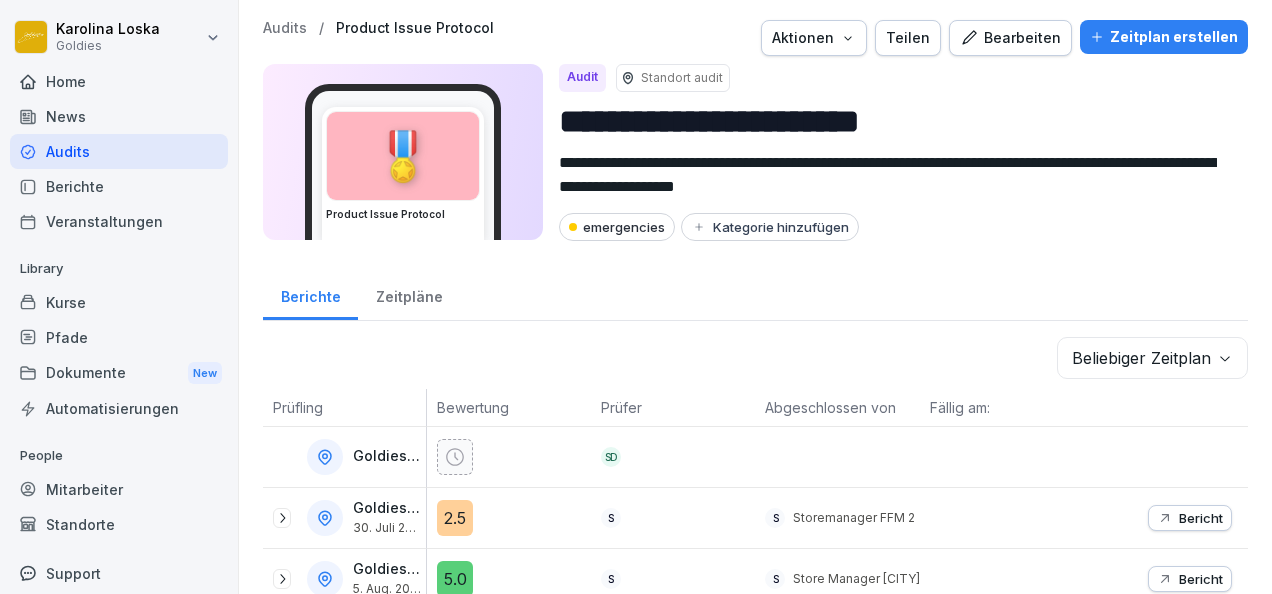 scroll, scrollTop: 0, scrollLeft: 0, axis: both 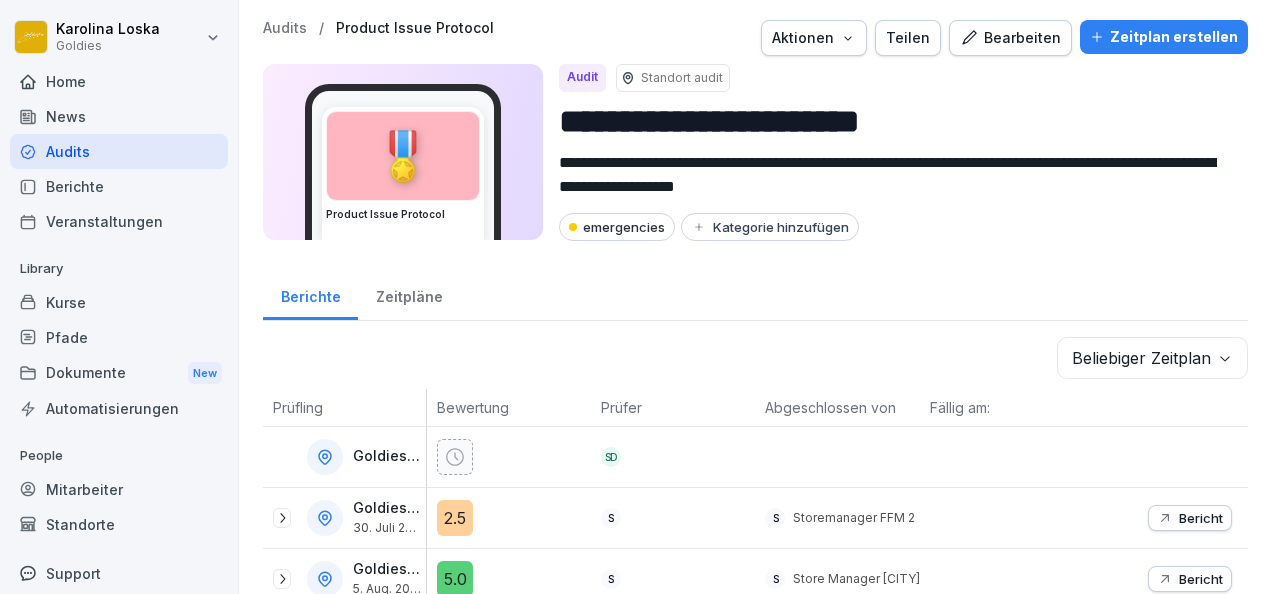 click on "Audits" at bounding box center [119, 151] 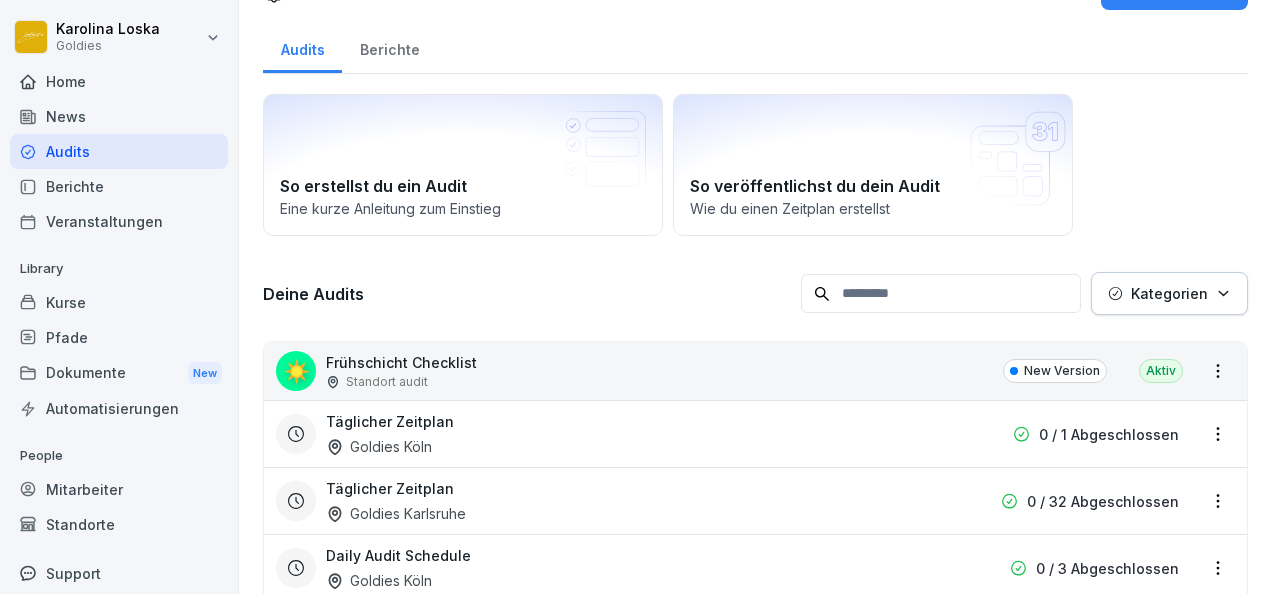 scroll, scrollTop: 0, scrollLeft: 0, axis: both 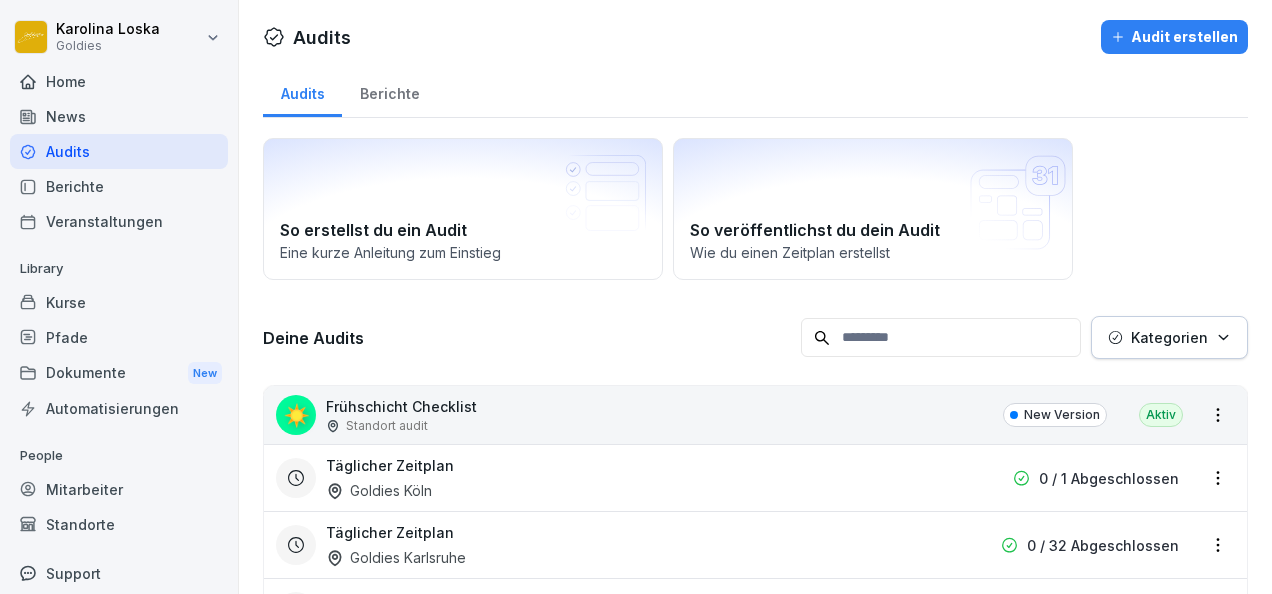 click on "Kurse" at bounding box center [119, 302] 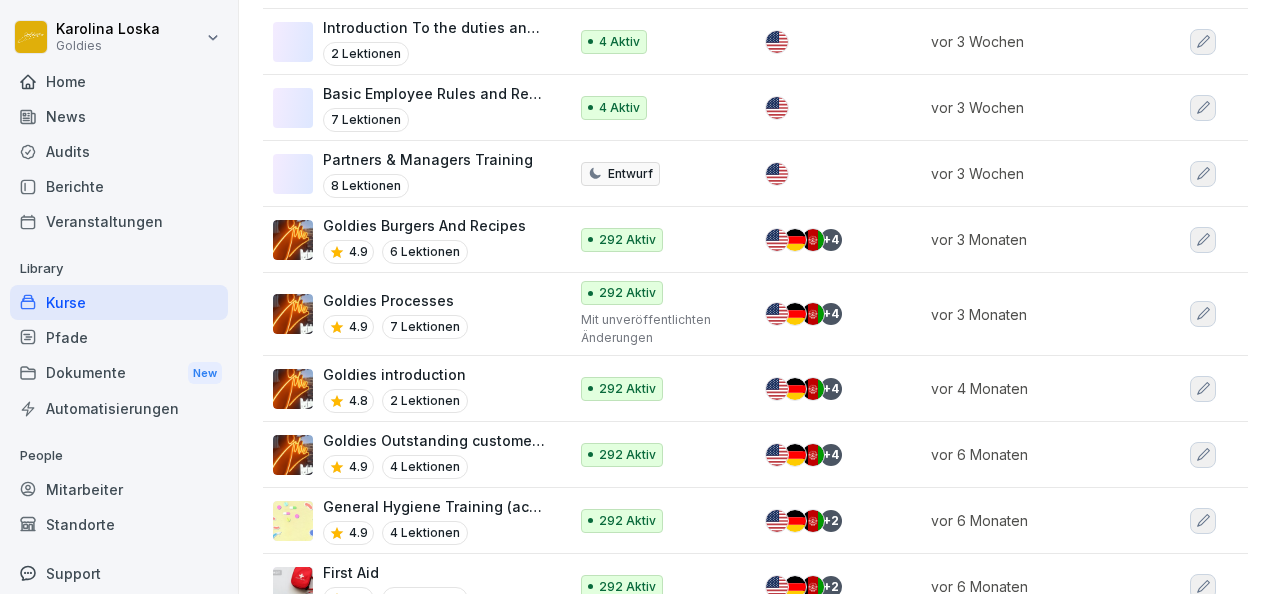 scroll, scrollTop: 1274, scrollLeft: 0, axis: vertical 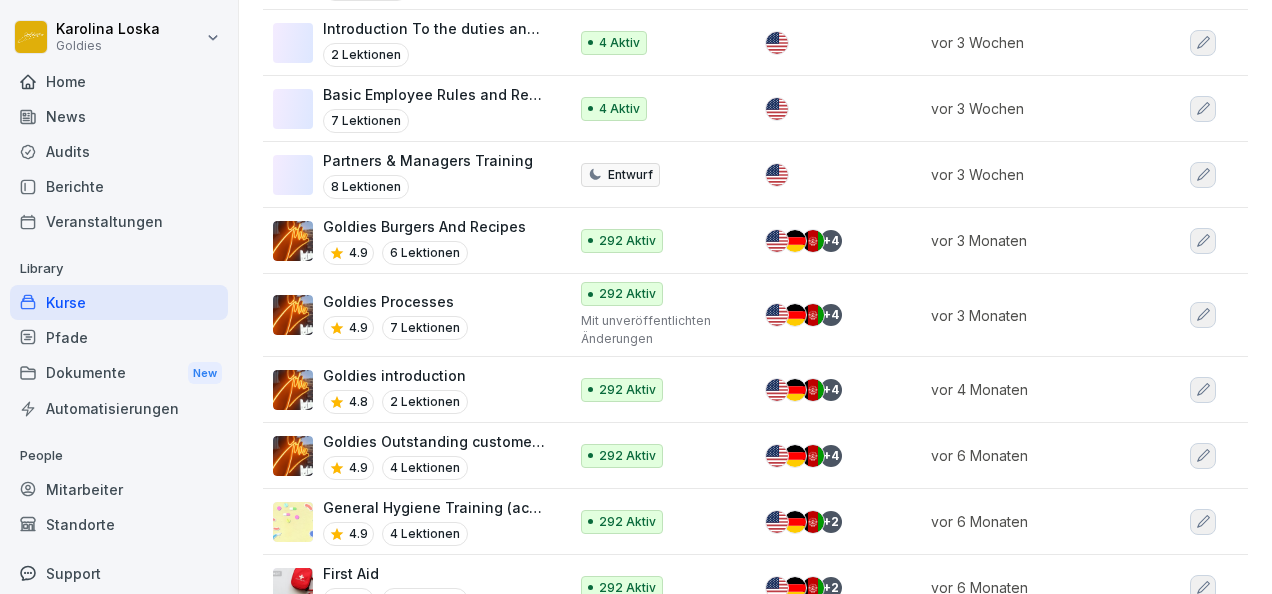 click on "Goldies Processes" at bounding box center [395, 301] 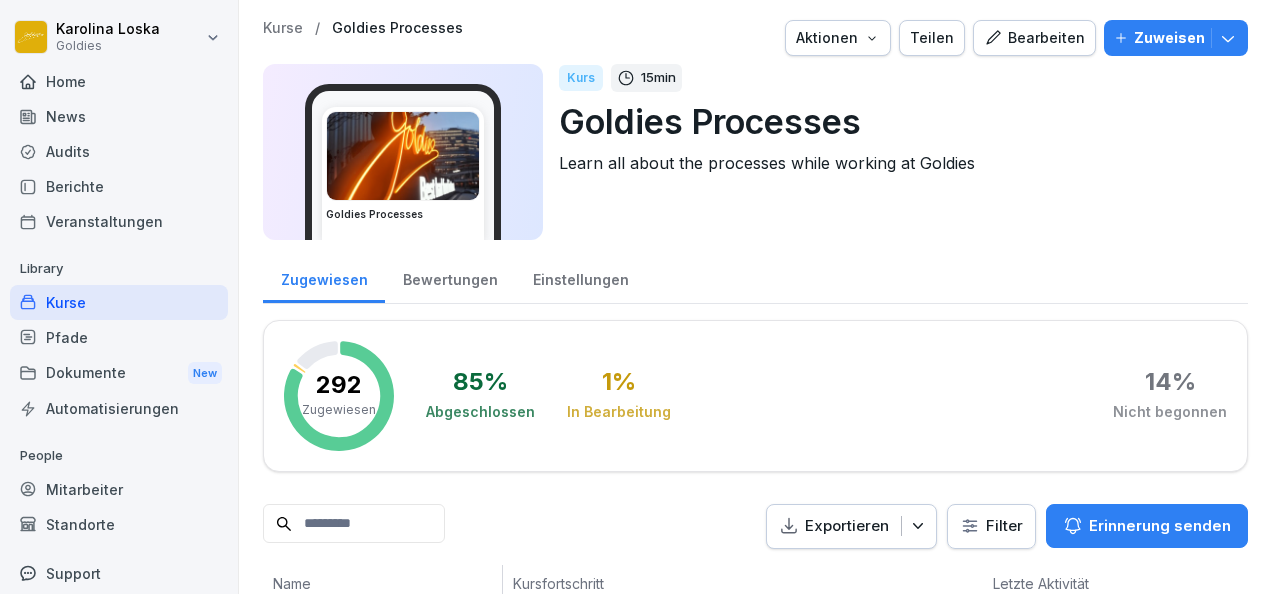 scroll, scrollTop: 0, scrollLeft: 0, axis: both 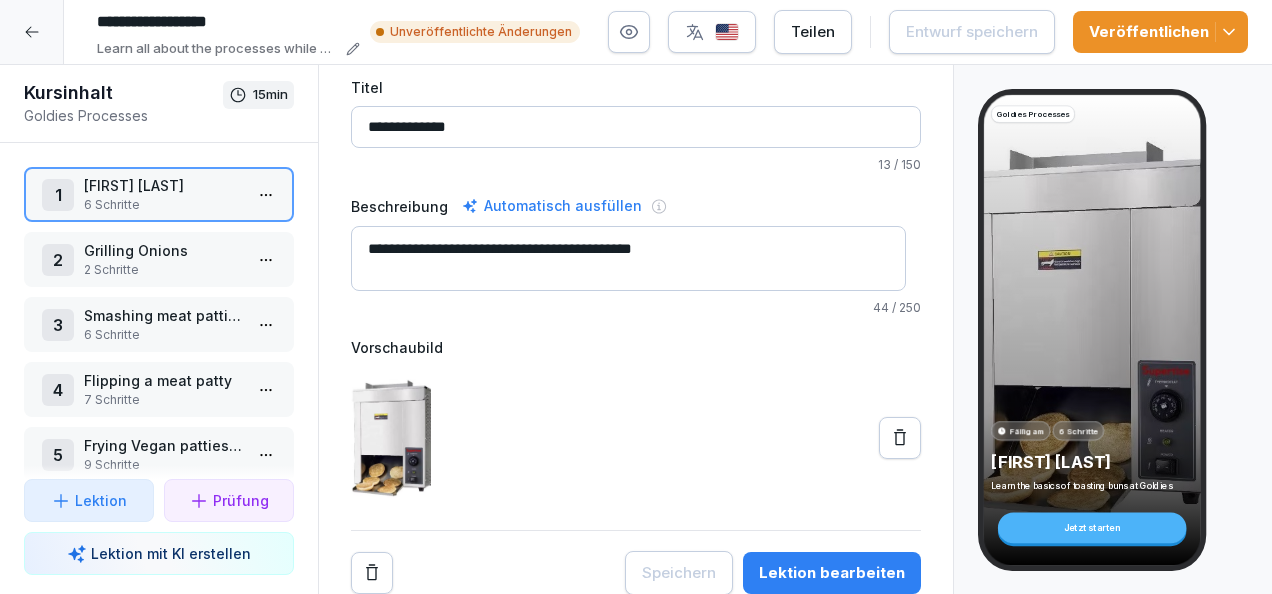 click 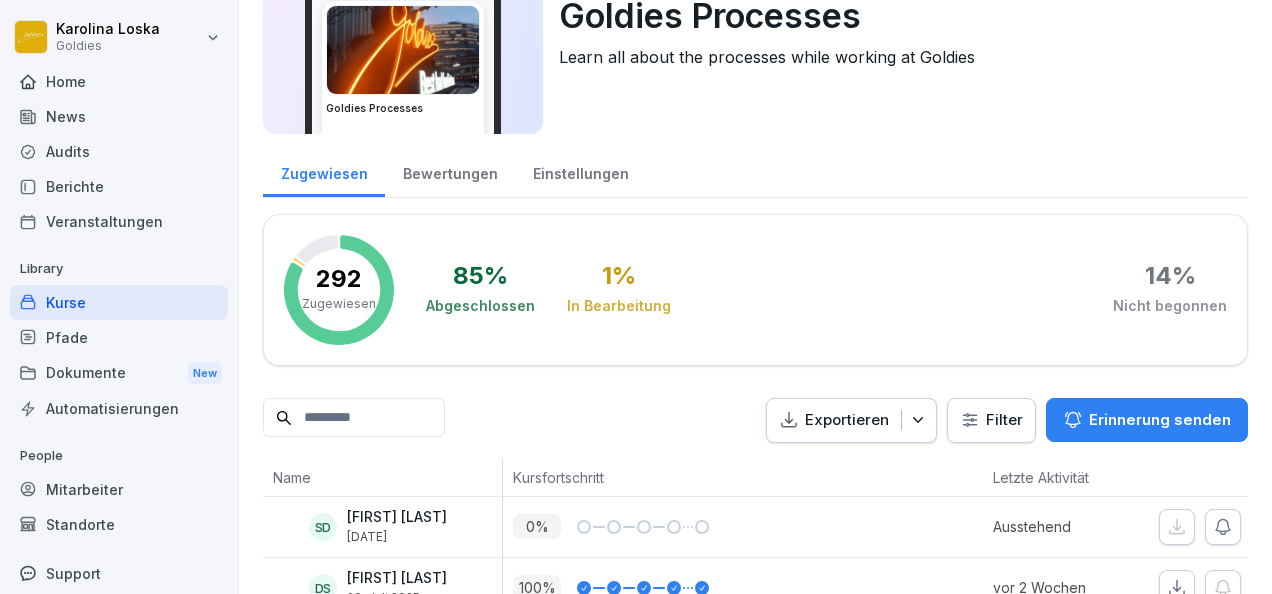 scroll, scrollTop: 0, scrollLeft: 0, axis: both 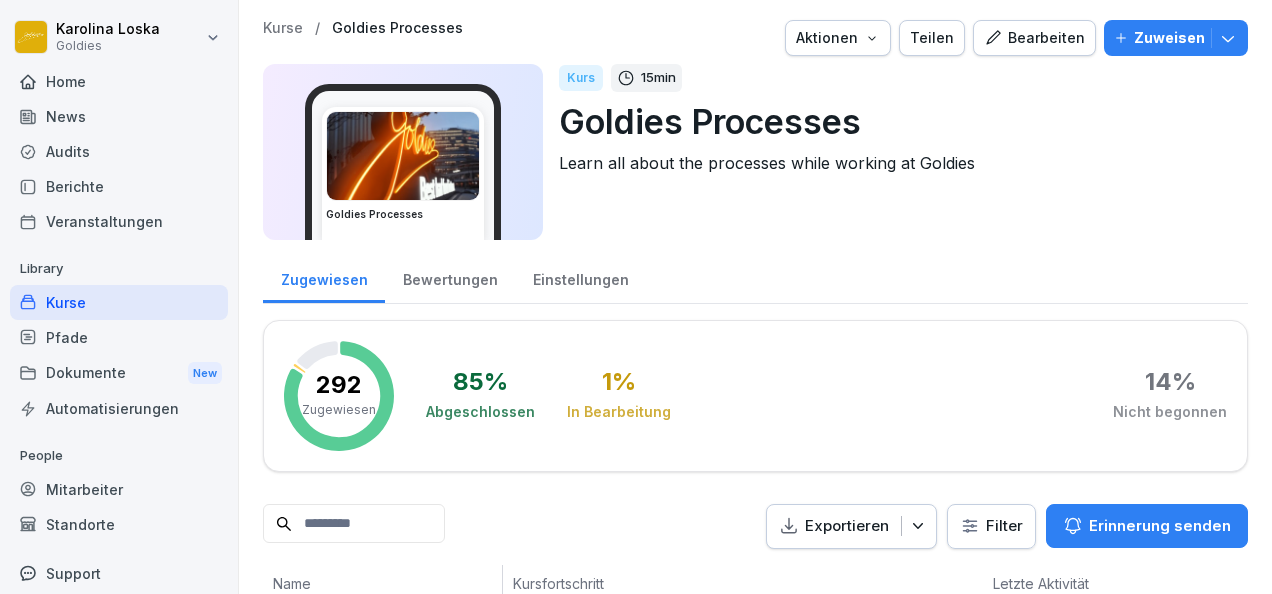 click on "Kurse" at bounding box center (283, 28) 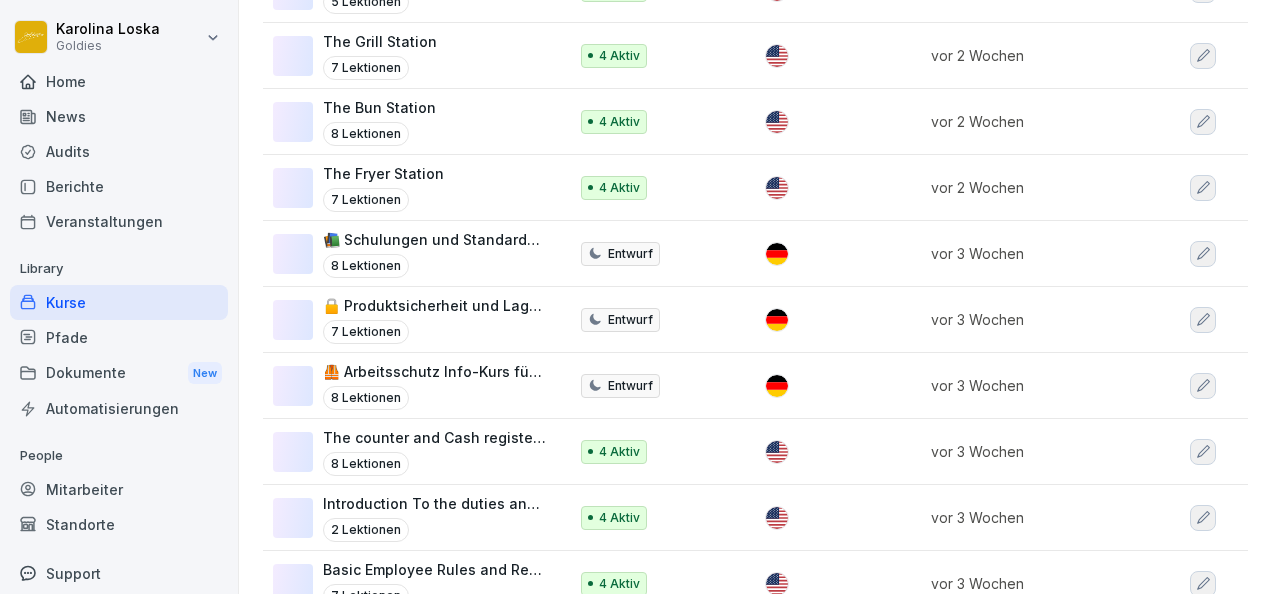 scroll, scrollTop: 806, scrollLeft: 0, axis: vertical 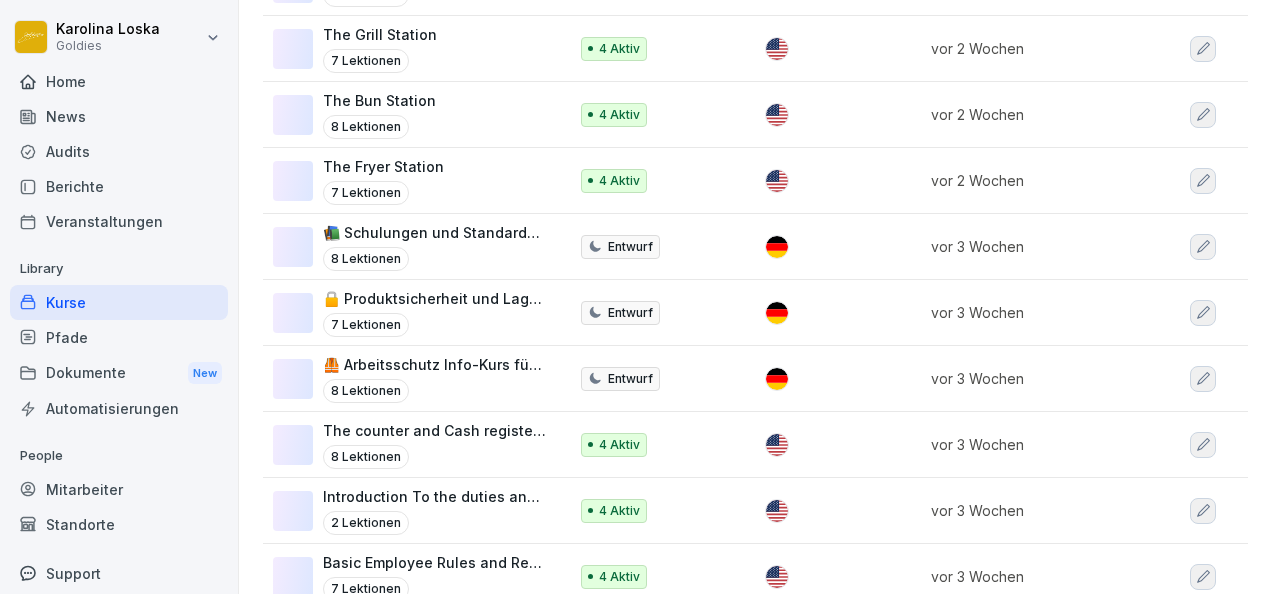 click on "The Fryer Station" at bounding box center (383, 166) 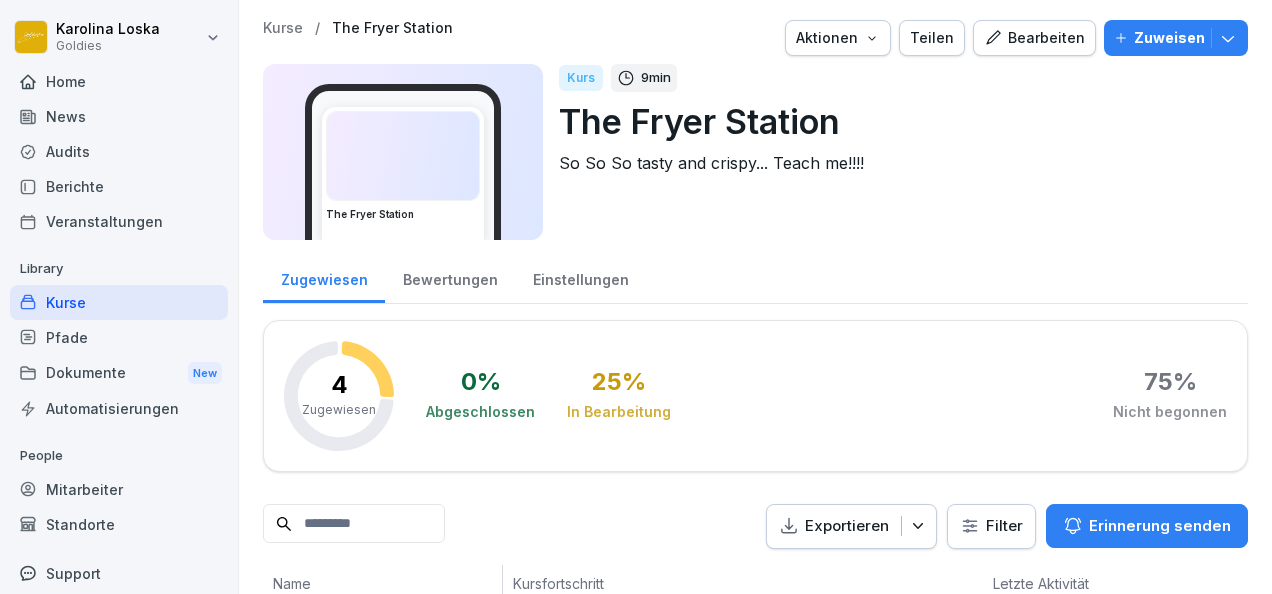 scroll, scrollTop: 0, scrollLeft: 0, axis: both 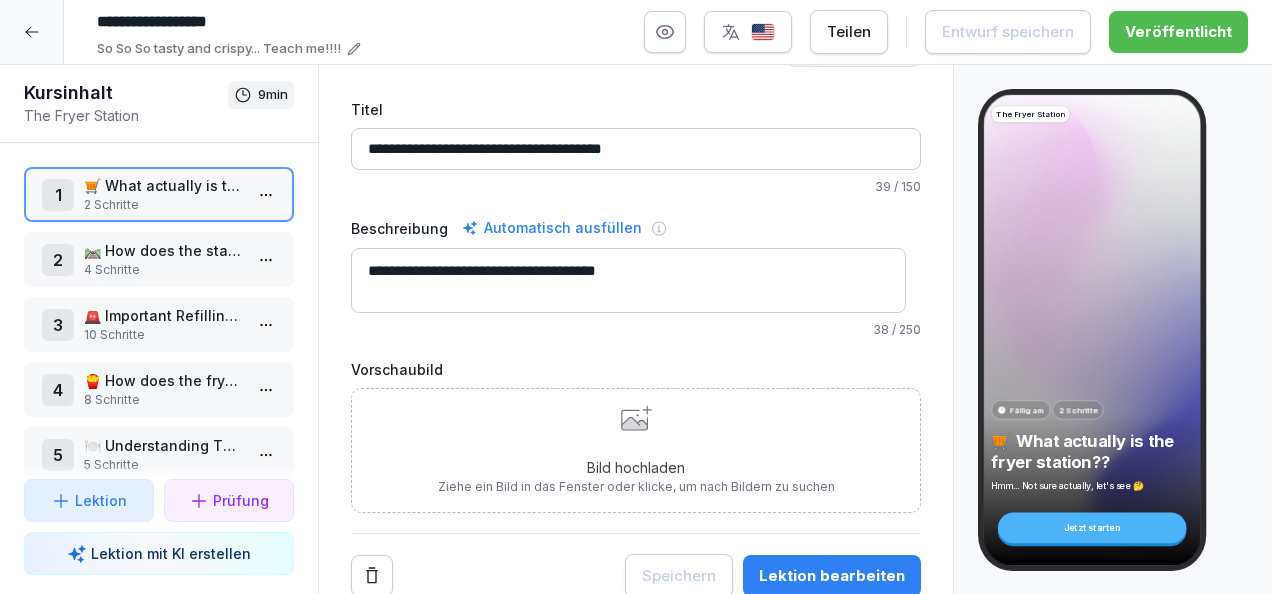 click at bounding box center (32, 32) 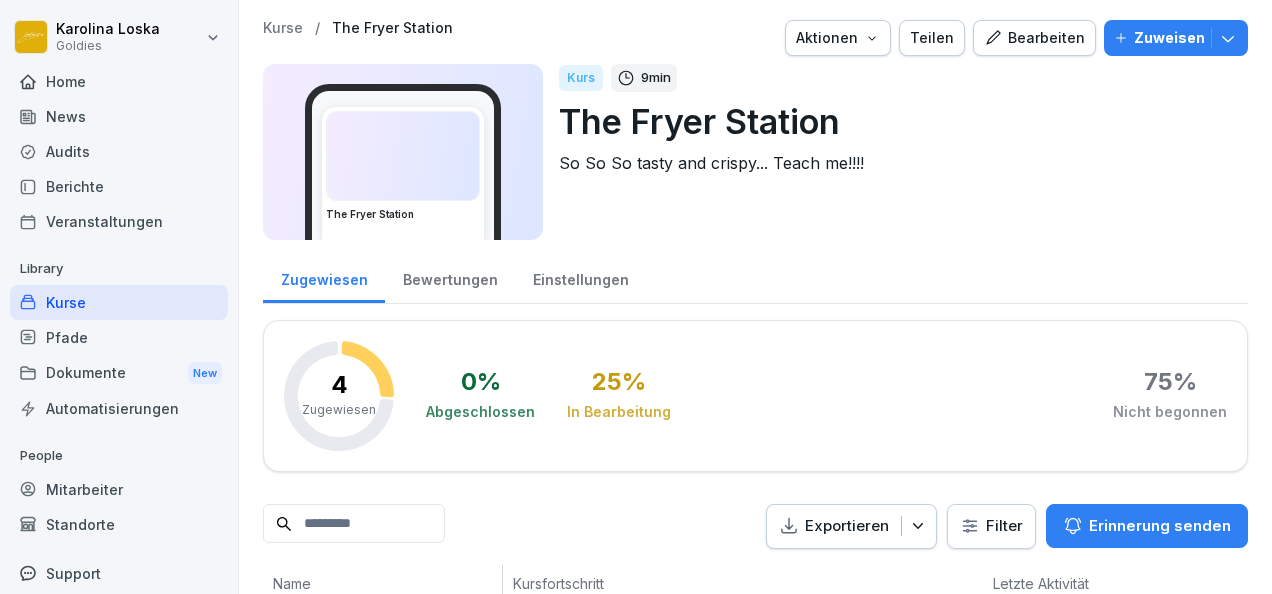 click on "Kurse" at bounding box center (119, 302) 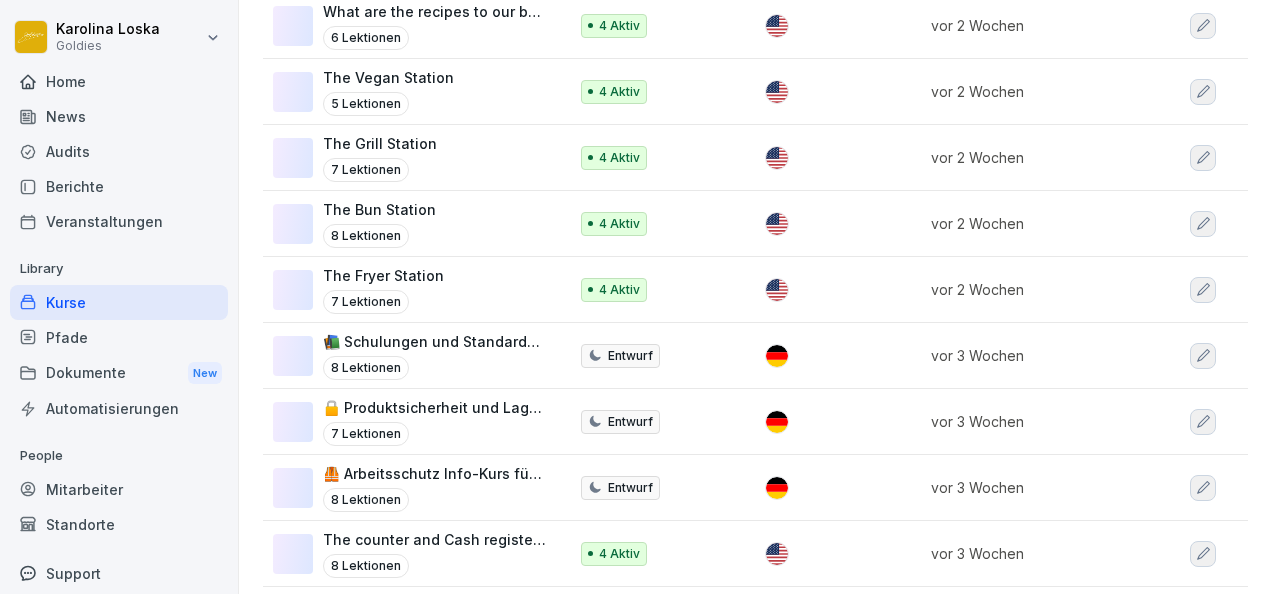 scroll, scrollTop: 698, scrollLeft: 0, axis: vertical 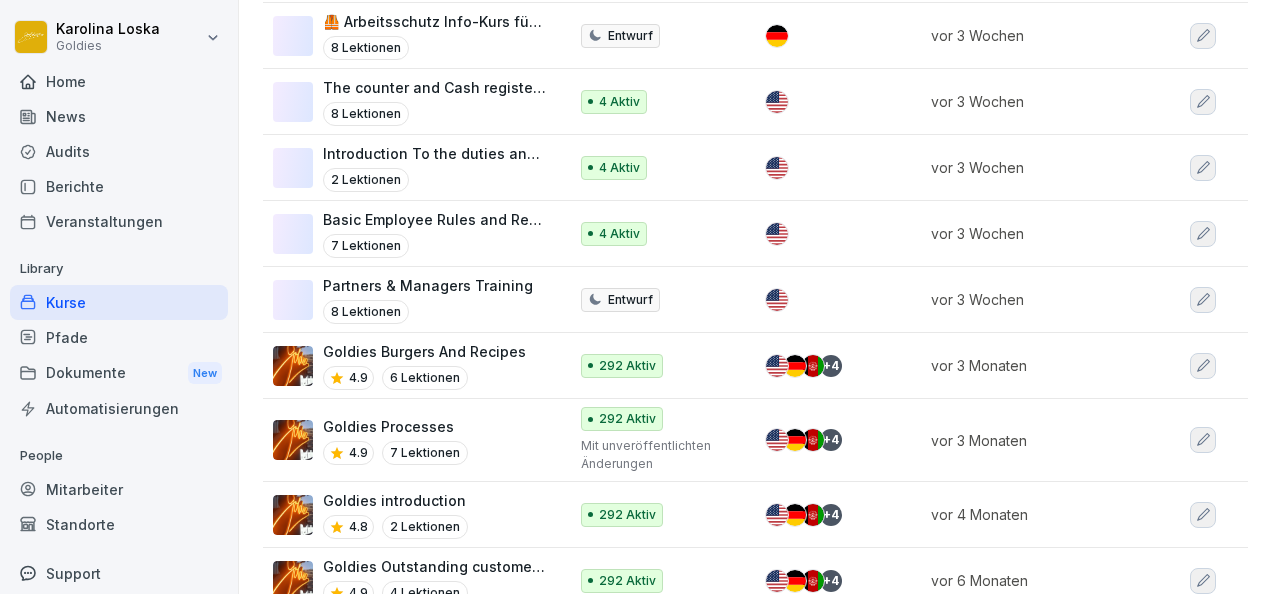 click on "Goldies Burgers And Recipes" at bounding box center [424, 351] 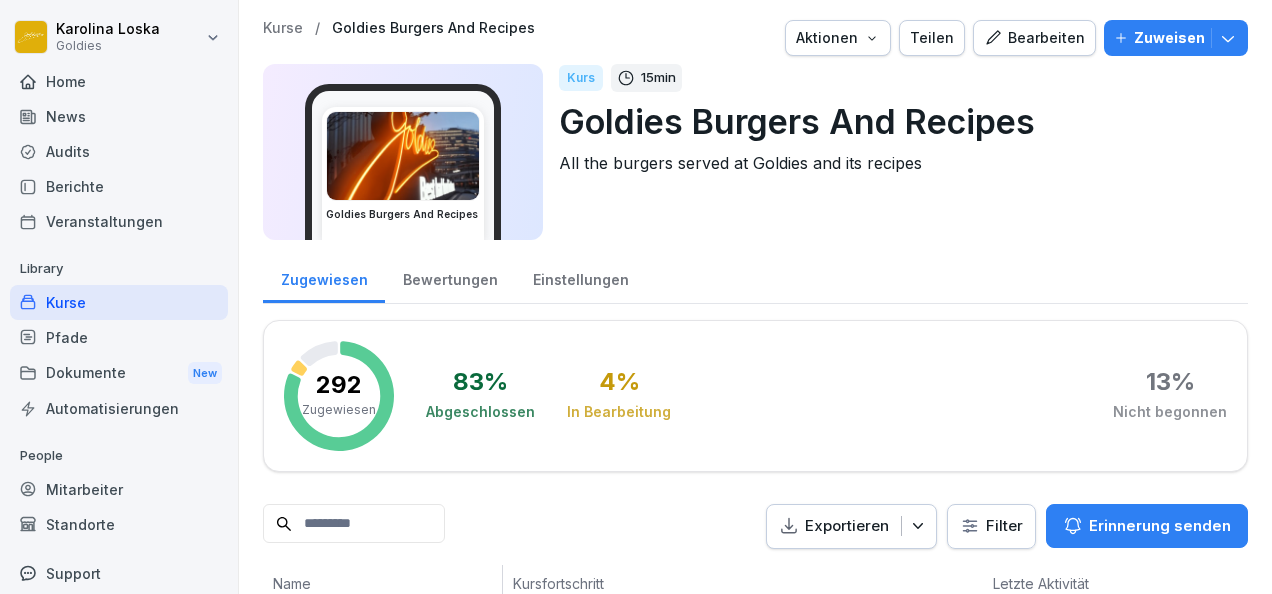scroll, scrollTop: 0, scrollLeft: 0, axis: both 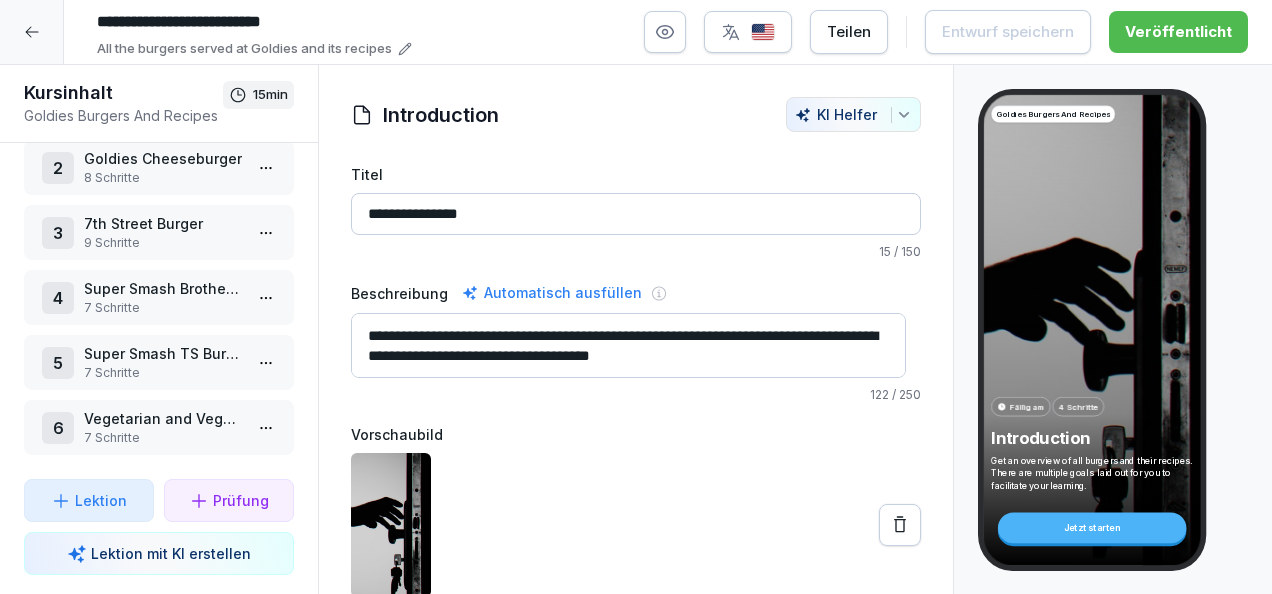 click on "5 Super Smash TS Burger 7 Schritte" at bounding box center (159, 362) 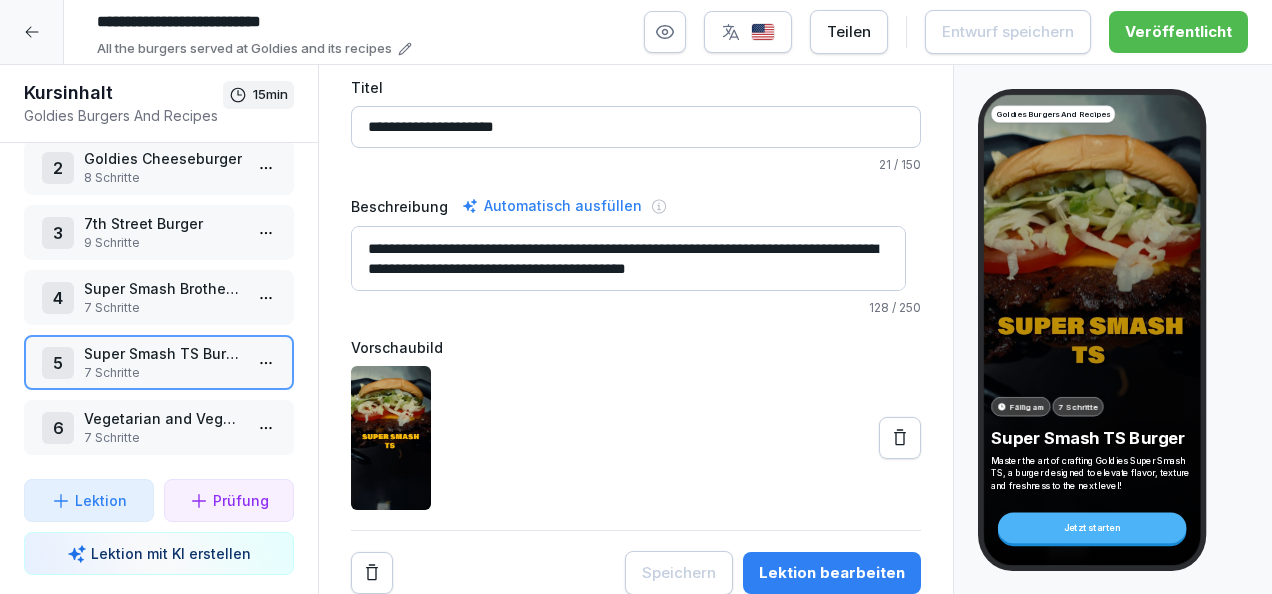scroll, scrollTop: 0, scrollLeft: 0, axis: both 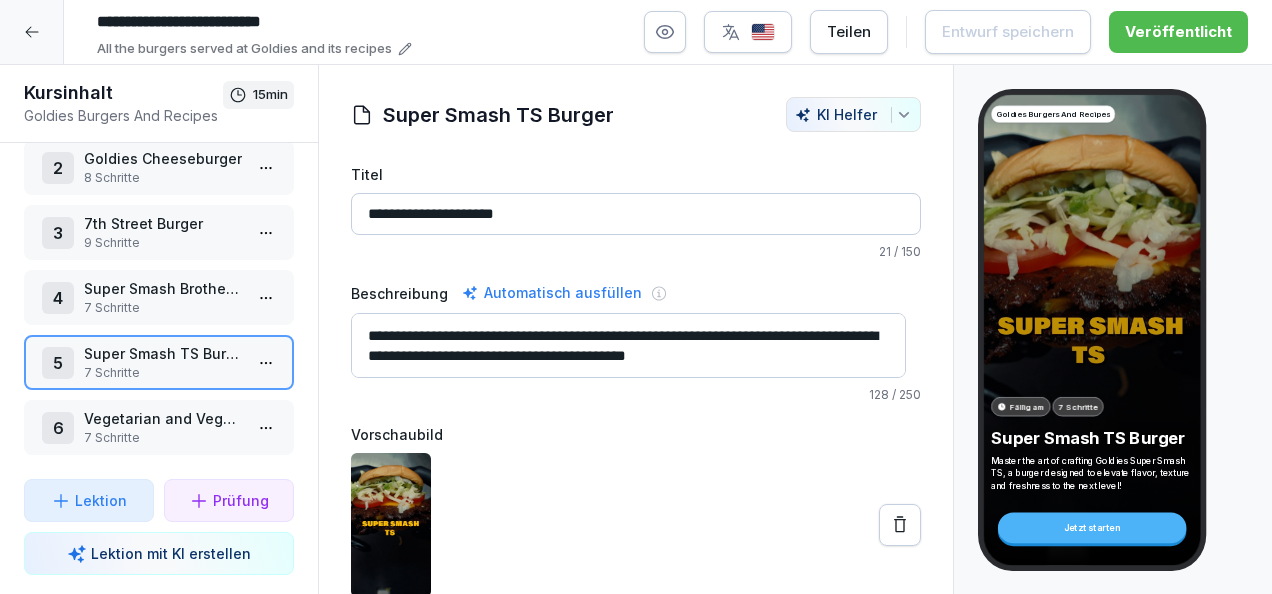click on "**********" at bounding box center (636, 297) 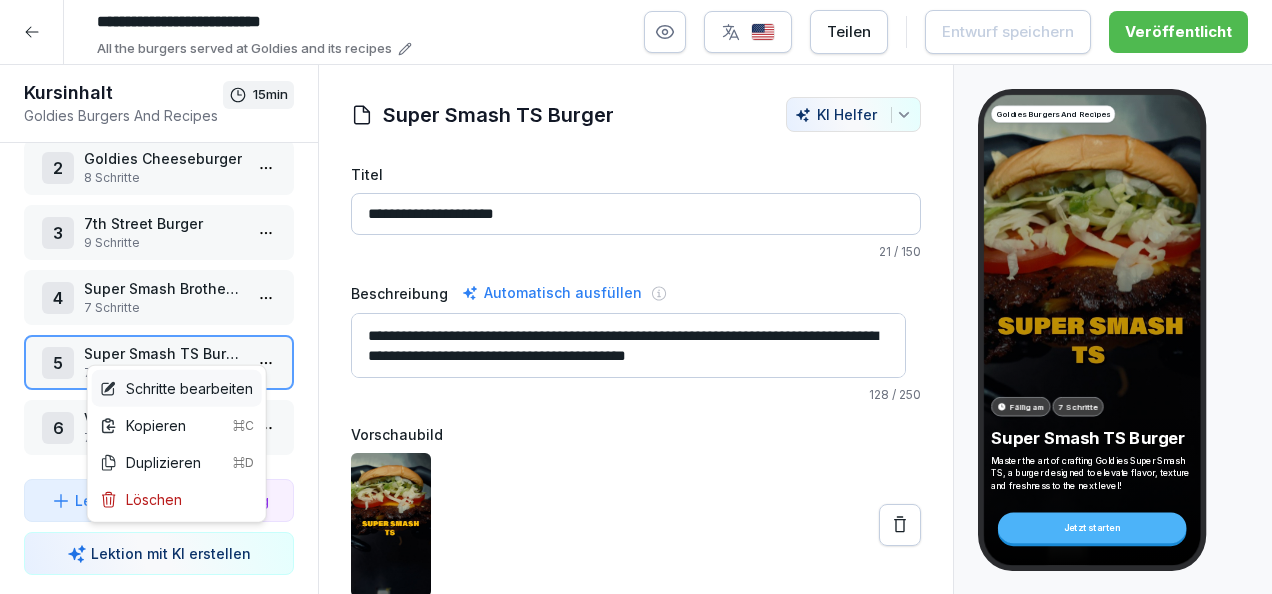 click on "Schritte bearbeiten" at bounding box center (176, 388) 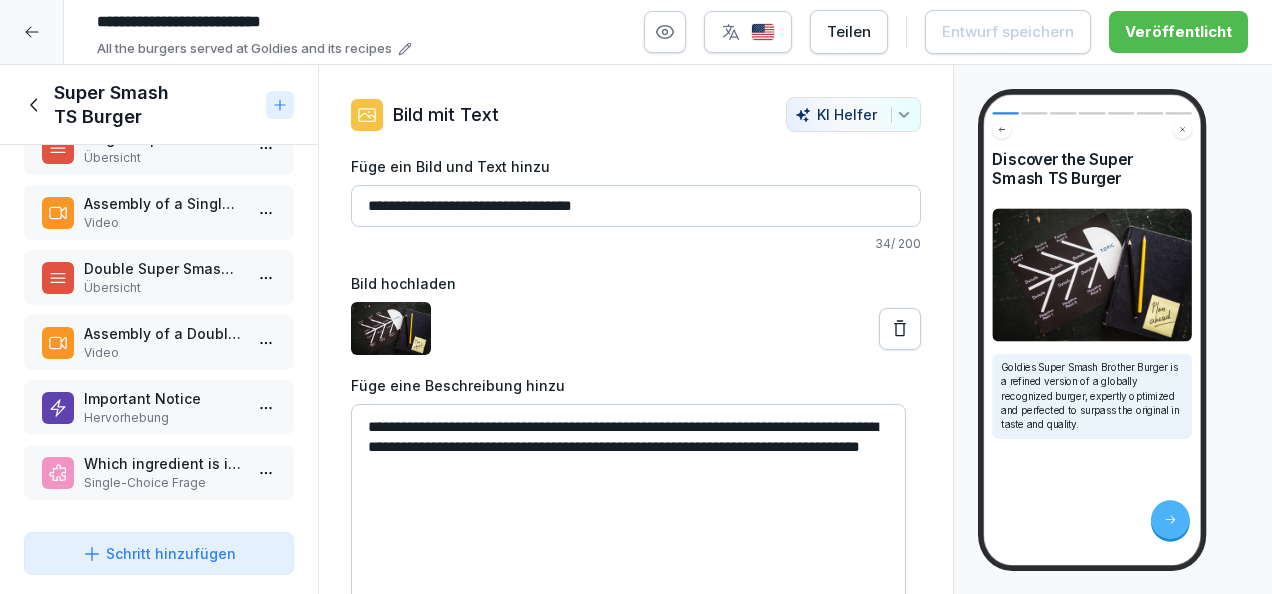 scroll, scrollTop: 0, scrollLeft: 0, axis: both 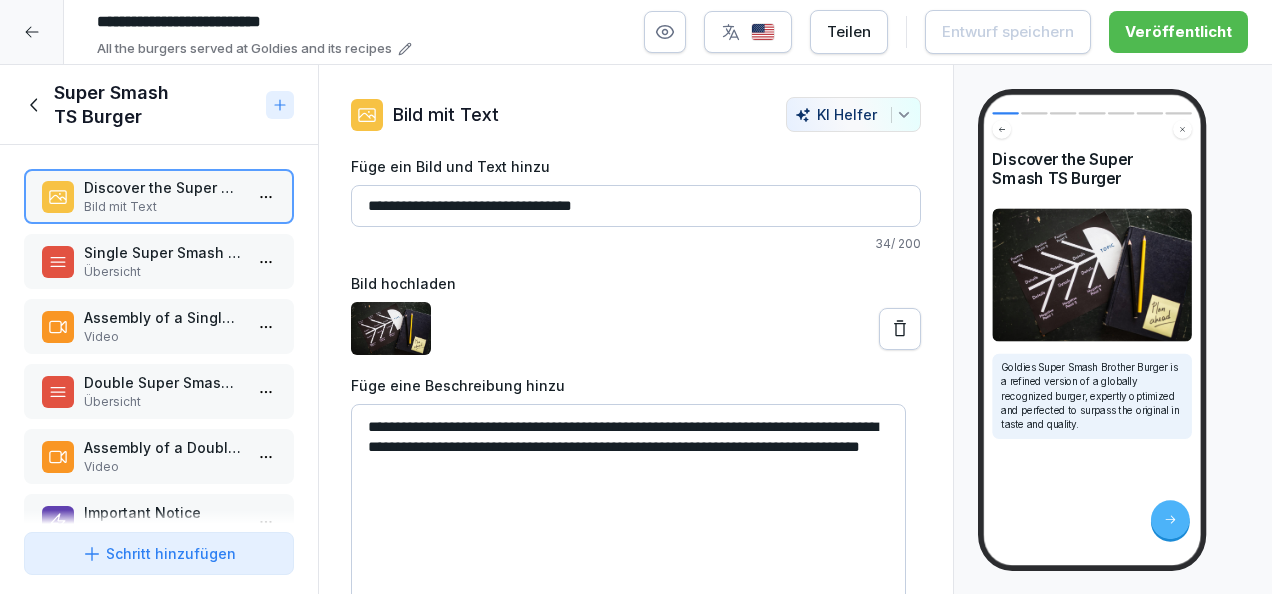 click on "Übersicht" at bounding box center (163, 272) 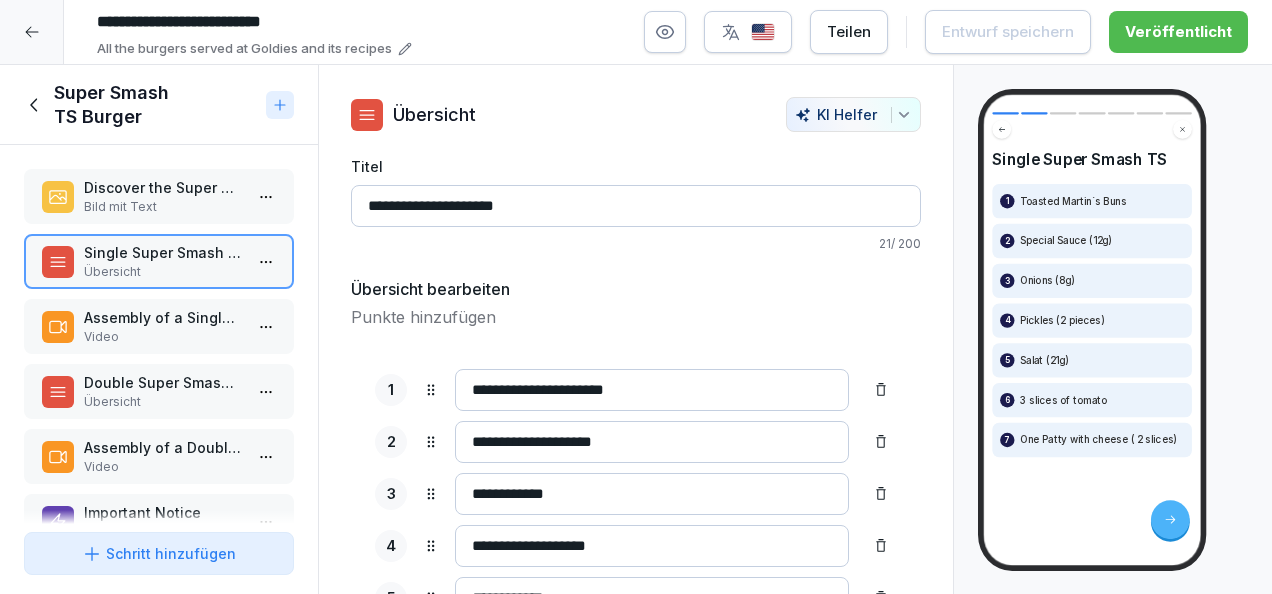 click on "Assembly of a Single Super Smash TS Burger Video" at bounding box center [159, 326] 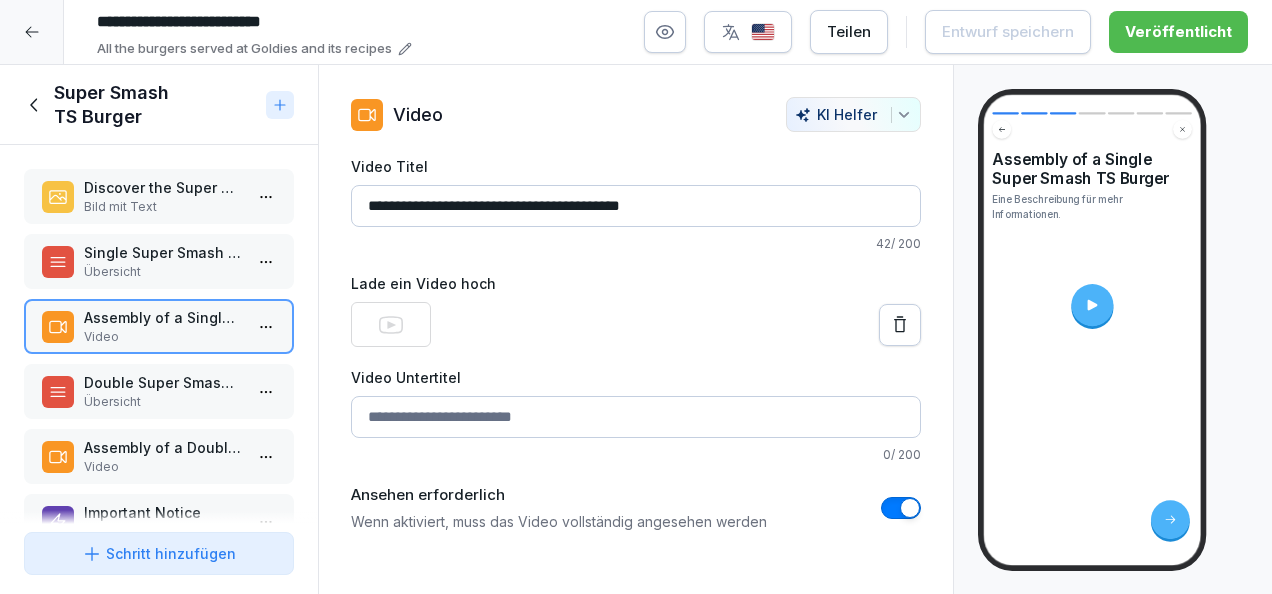 click on "Double Super Smash TS Burger" at bounding box center [163, 382] 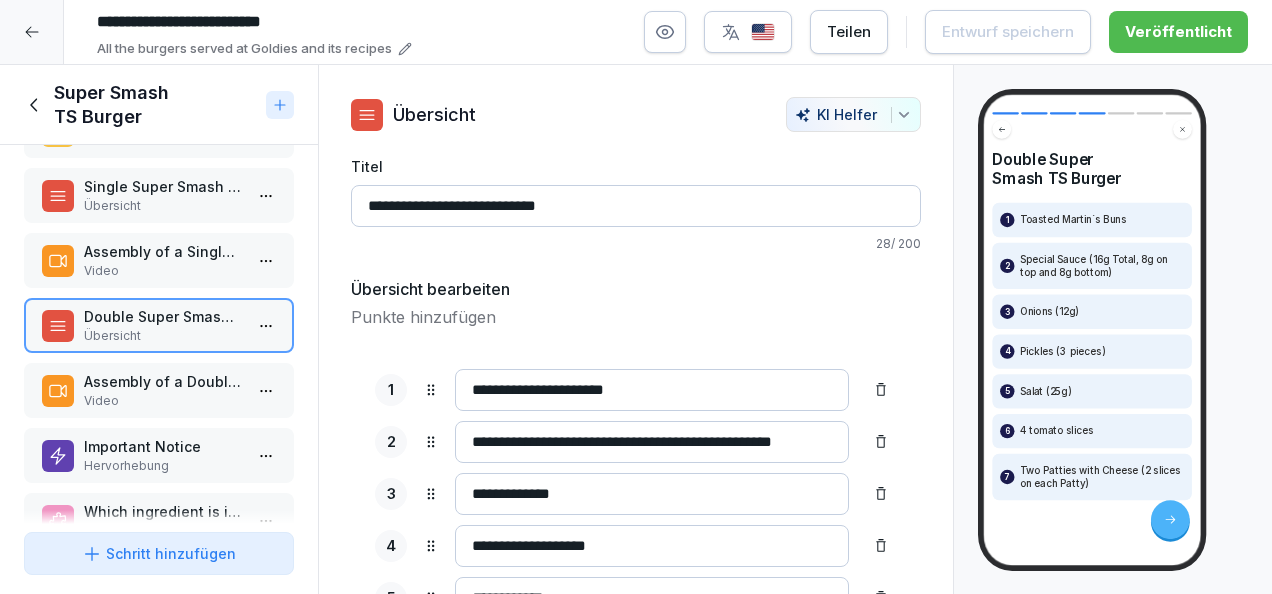 scroll, scrollTop: 98, scrollLeft: 0, axis: vertical 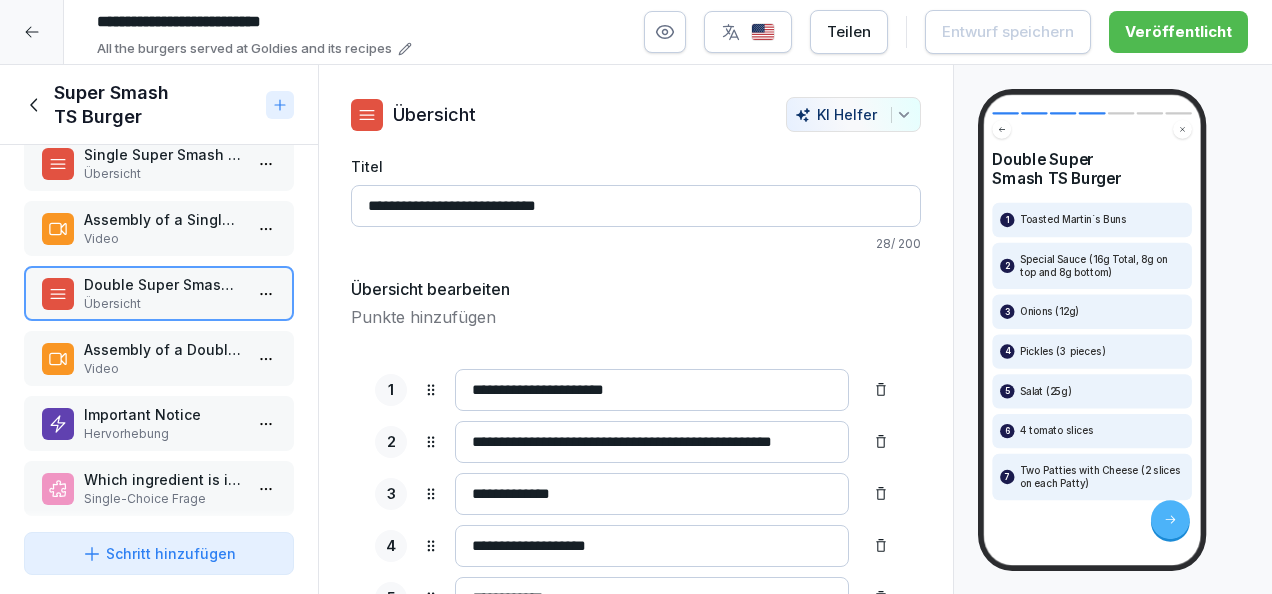 click on "Video" at bounding box center [163, 369] 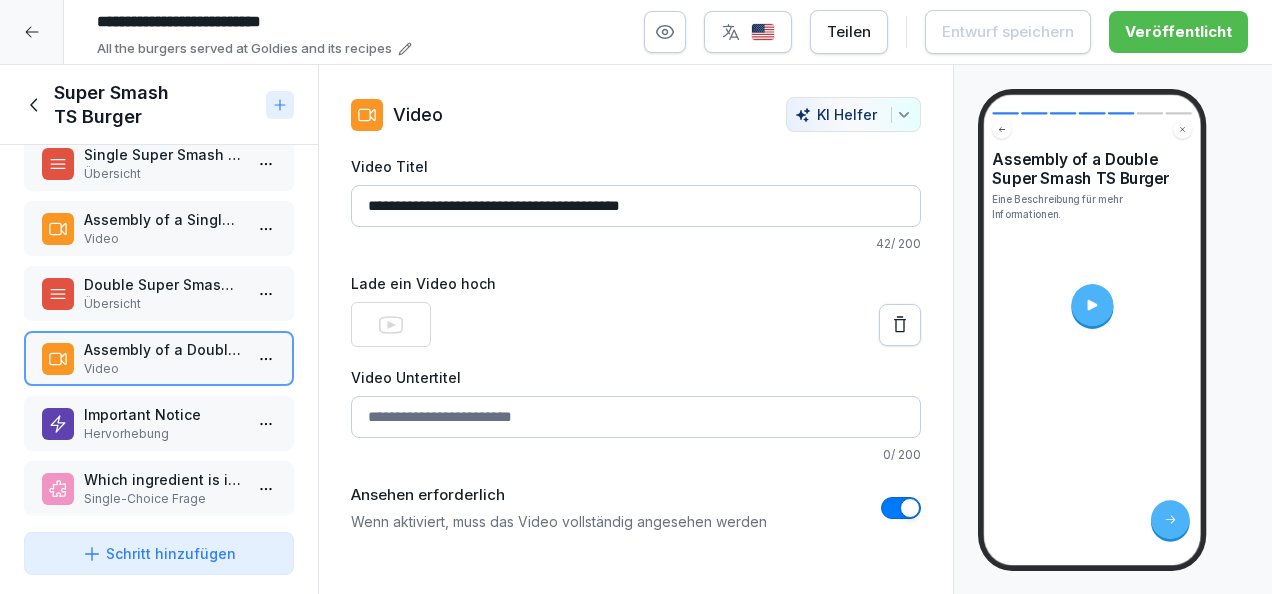click on "Important Notice" at bounding box center (163, 414) 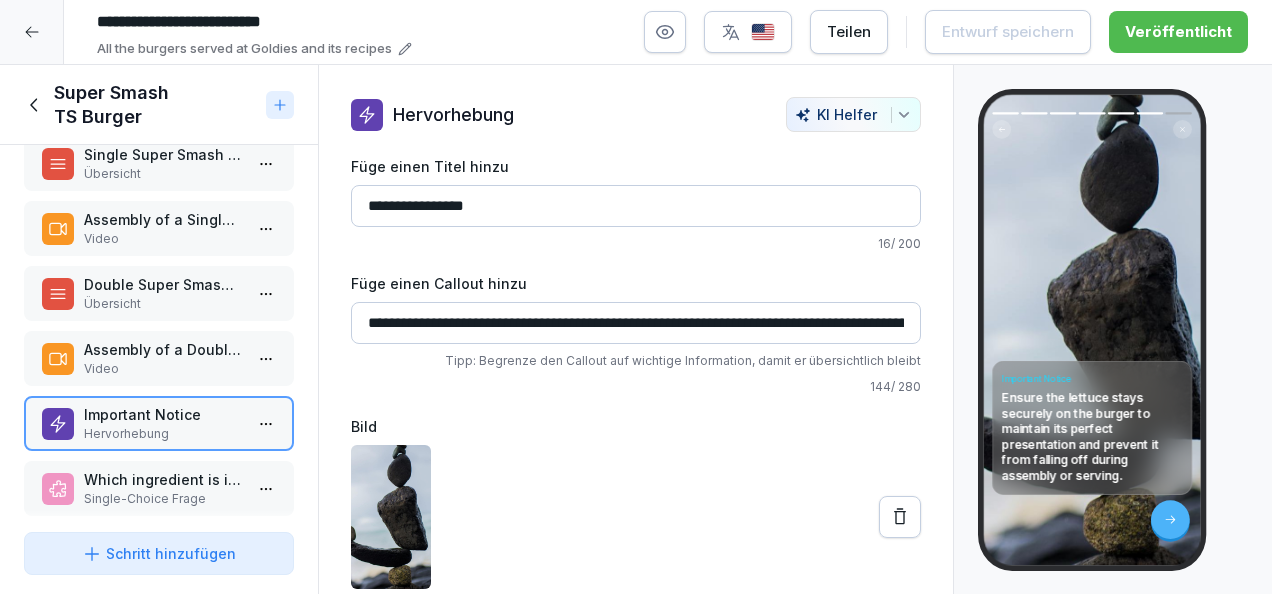 scroll, scrollTop: 0, scrollLeft: 0, axis: both 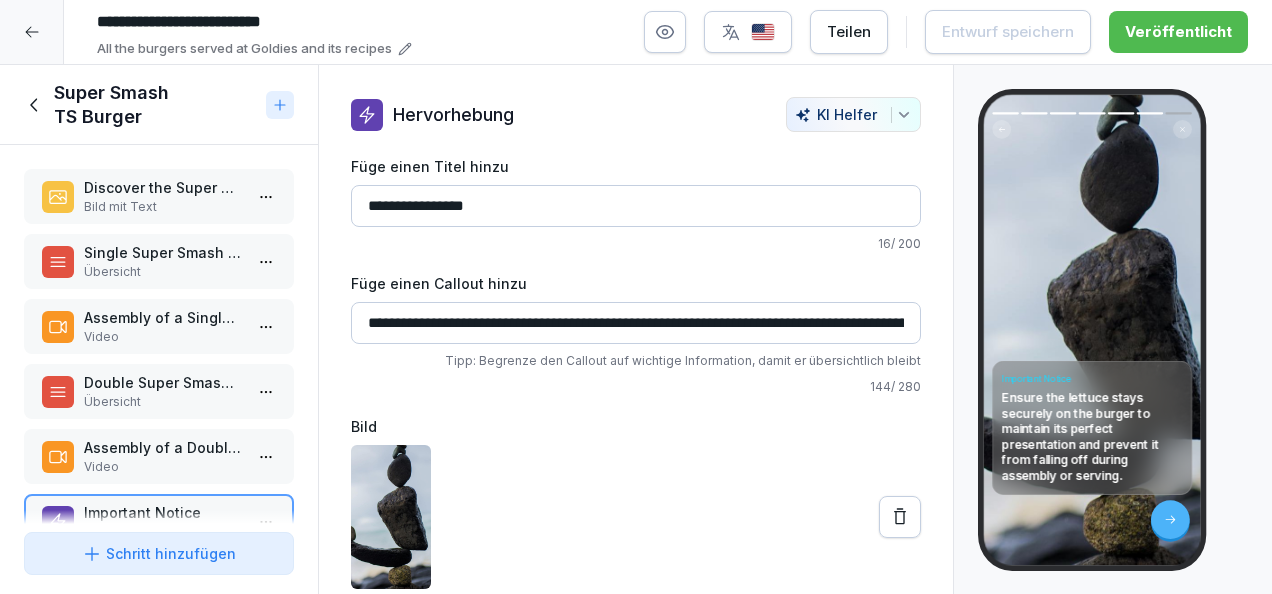 click on "Super Smash TS Burger" at bounding box center (141, 105) 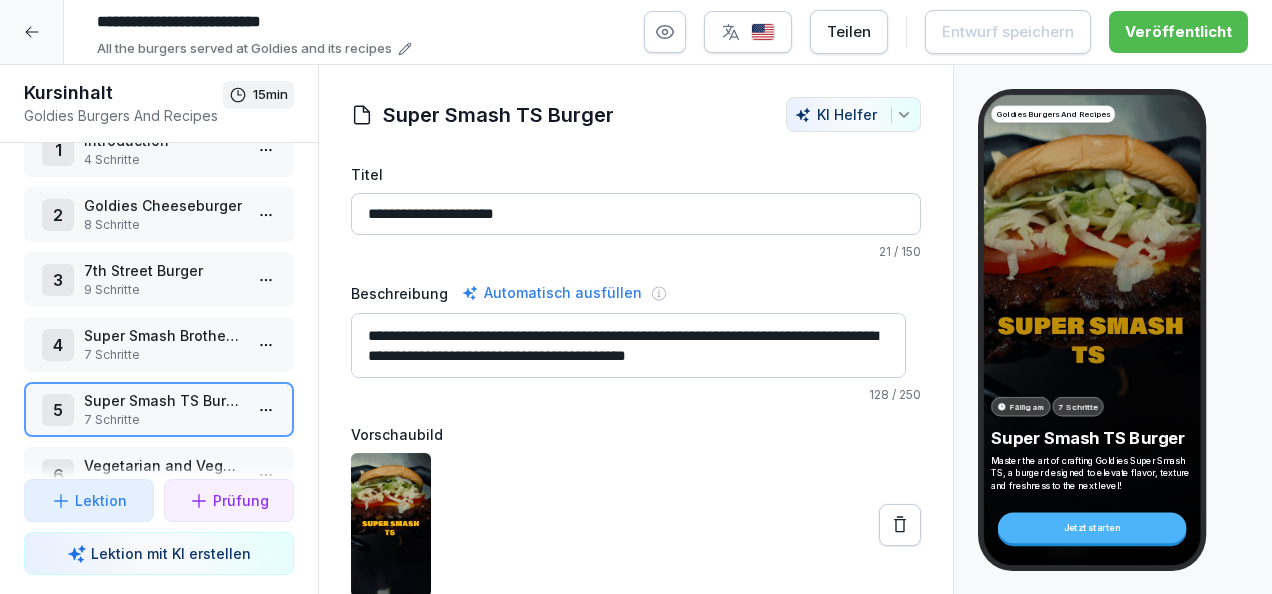 scroll, scrollTop: 44, scrollLeft: 0, axis: vertical 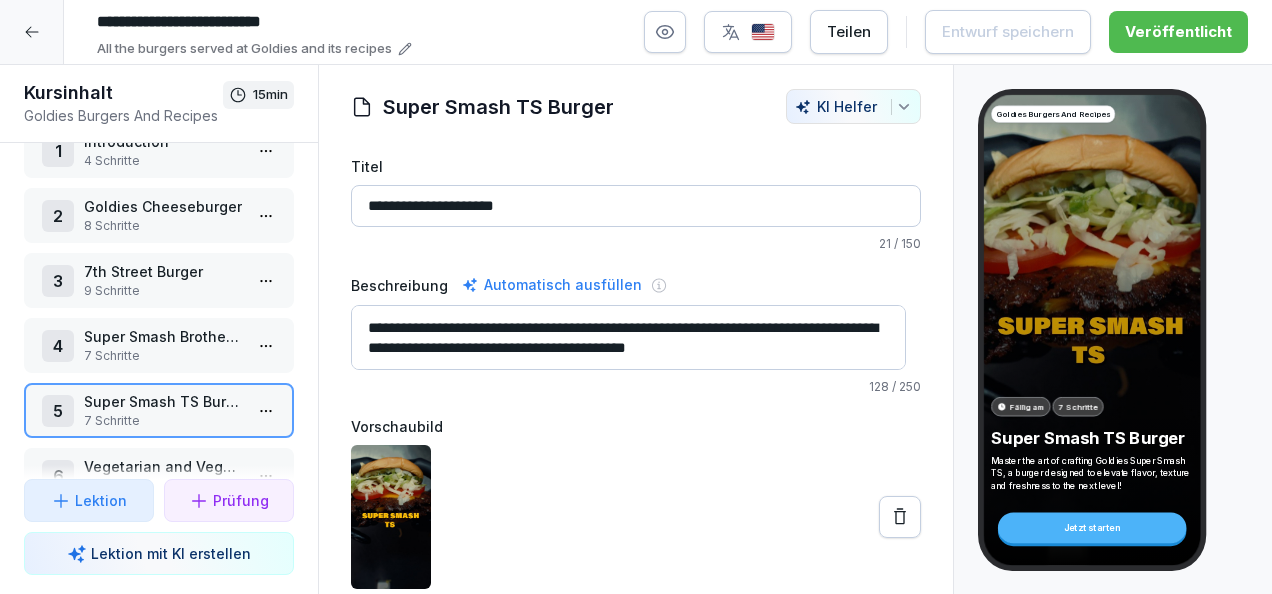click 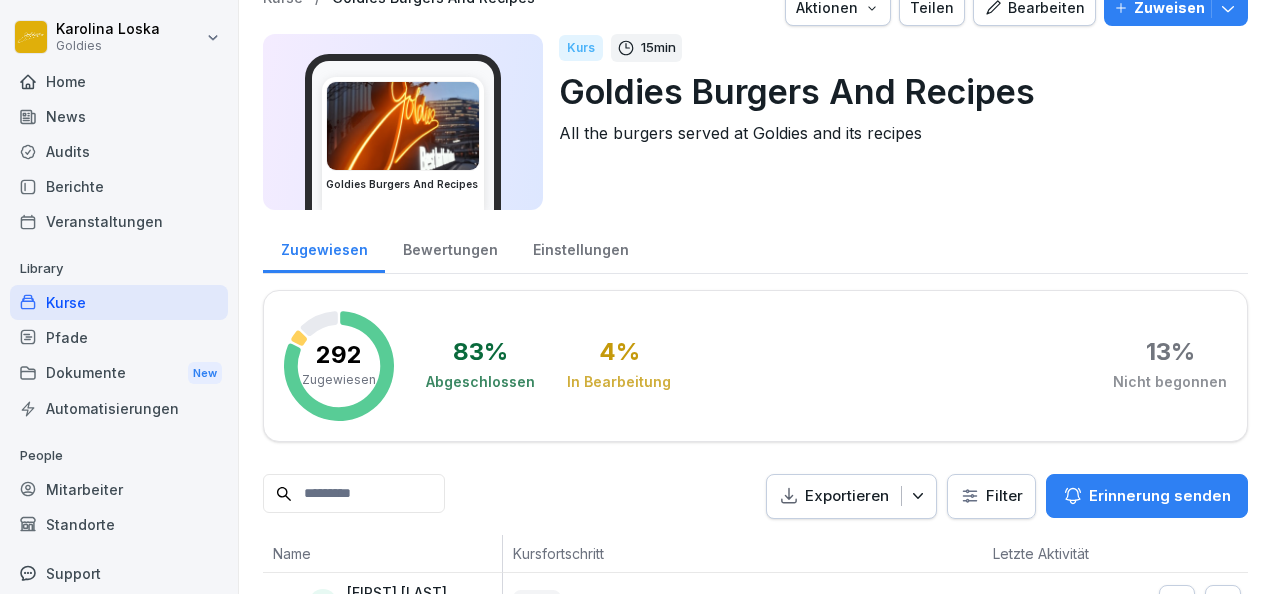 scroll, scrollTop: 0, scrollLeft: 0, axis: both 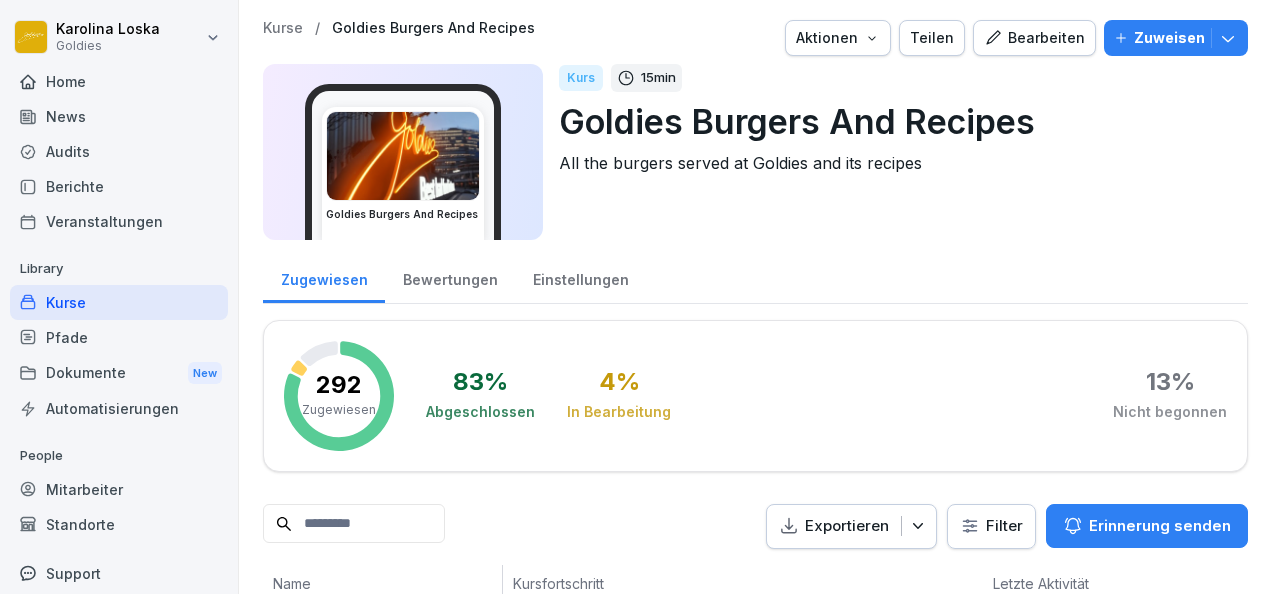 click on "Audits" at bounding box center (119, 151) 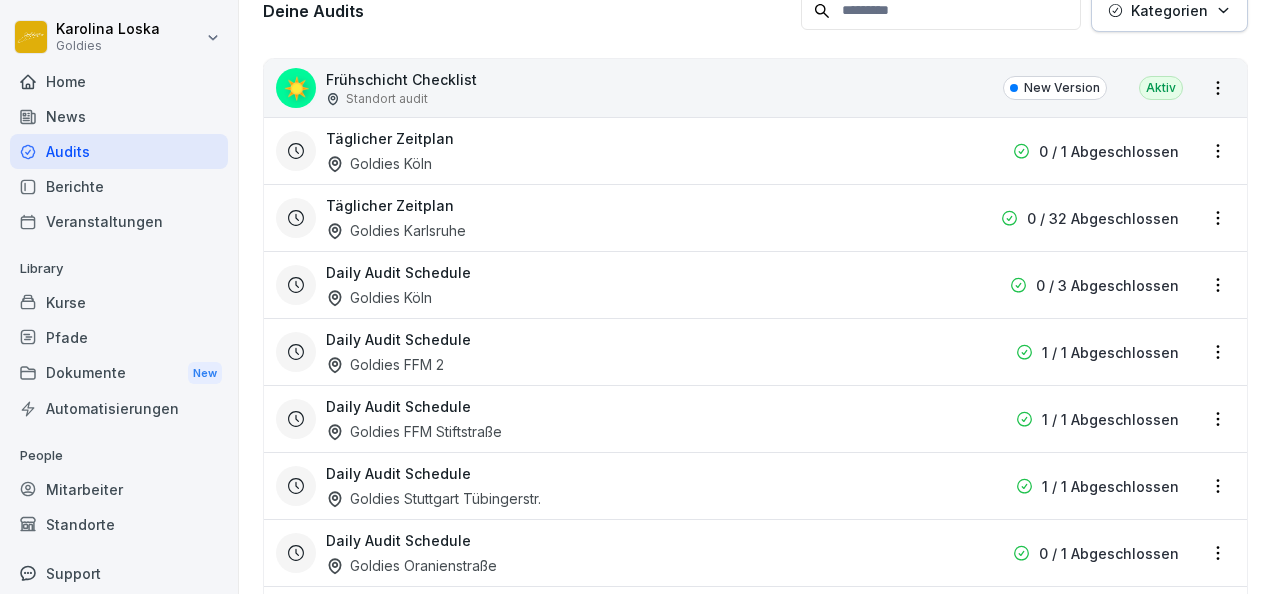 scroll, scrollTop: 0, scrollLeft: 0, axis: both 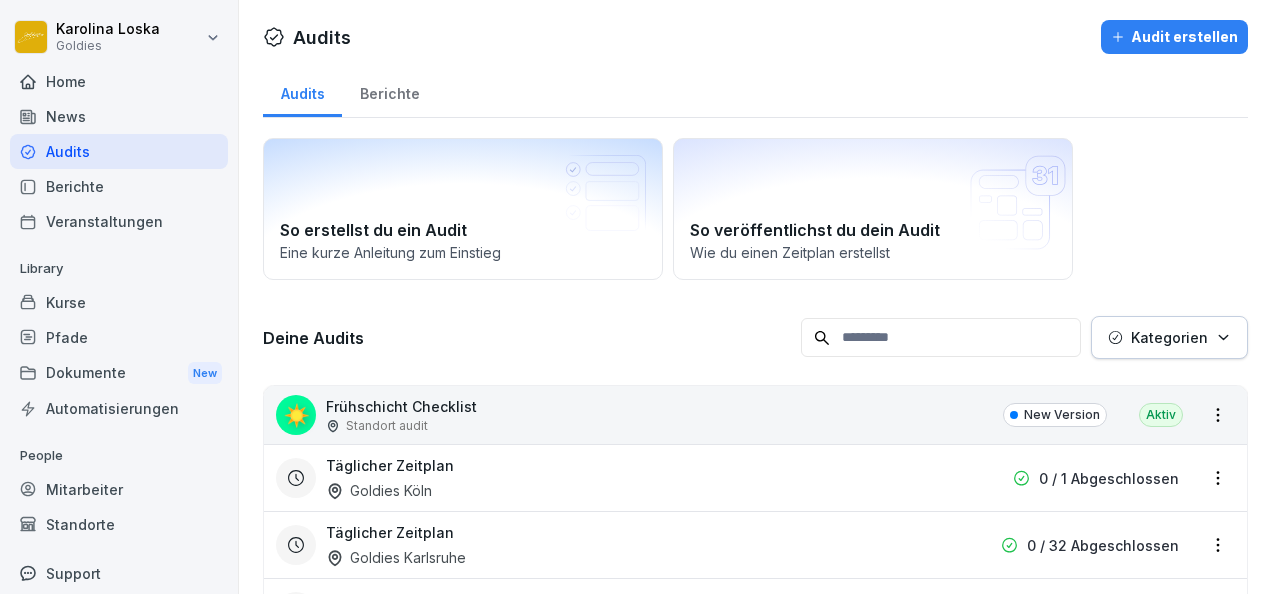 click on "Berichte" at bounding box center (389, 91) 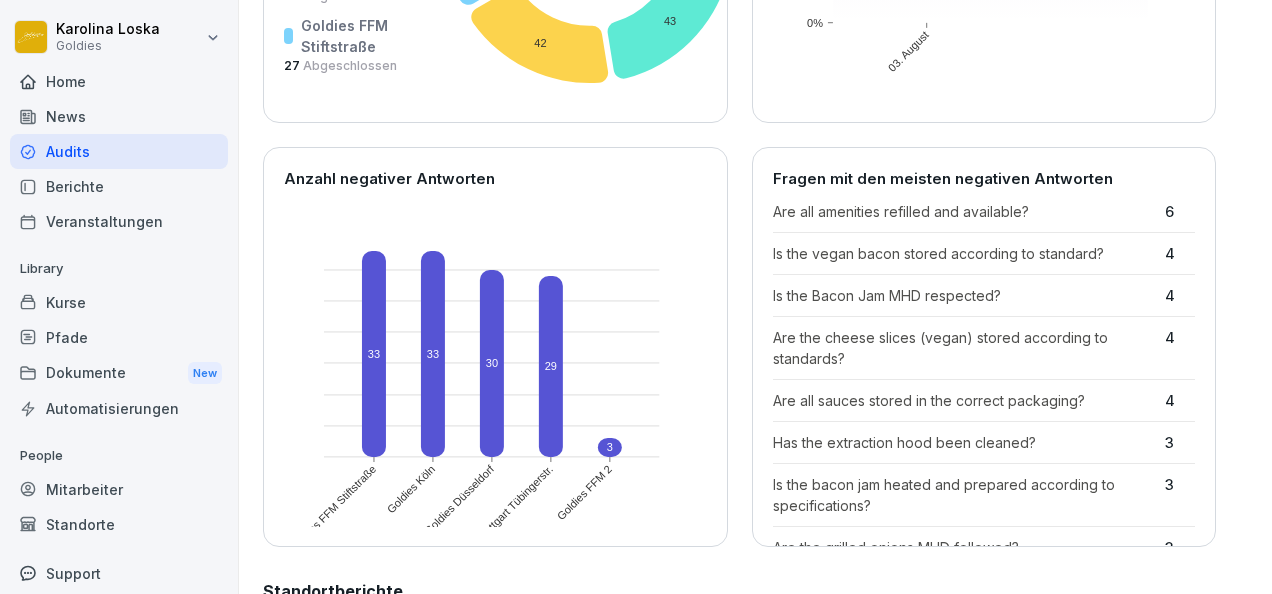 scroll, scrollTop: 461, scrollLeft: 0, axis: vertical 